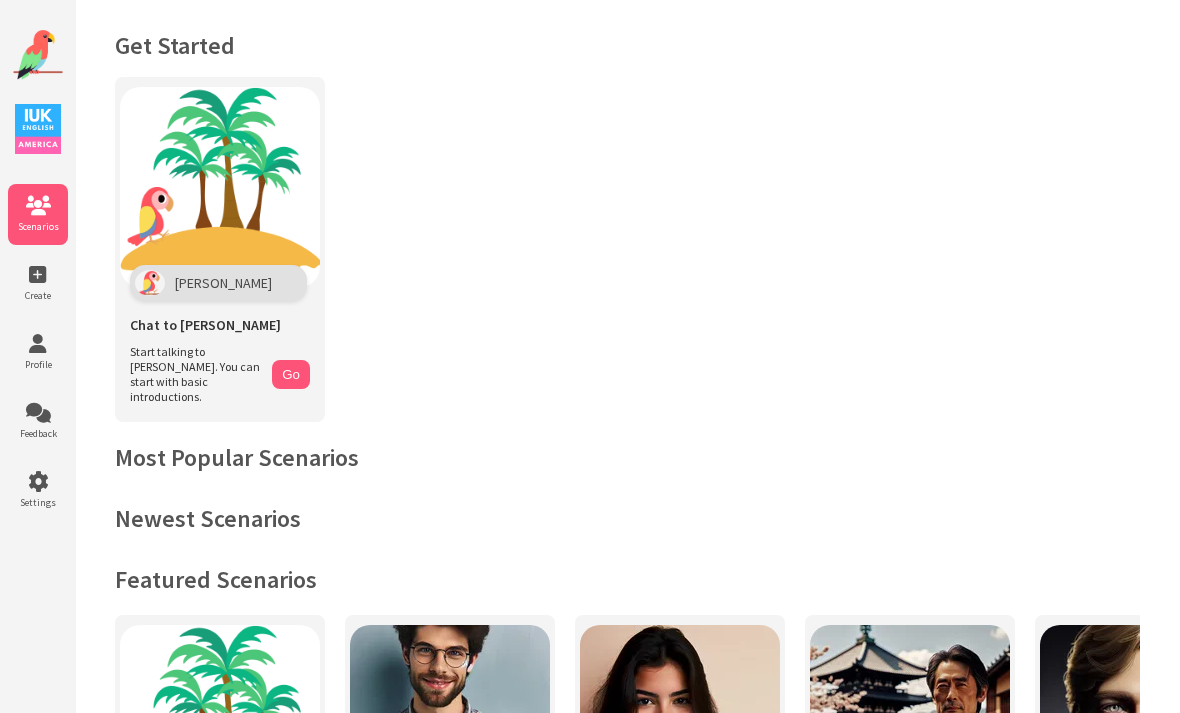scroll, scrollTop: 0, scrollLeft: 0, axis: both 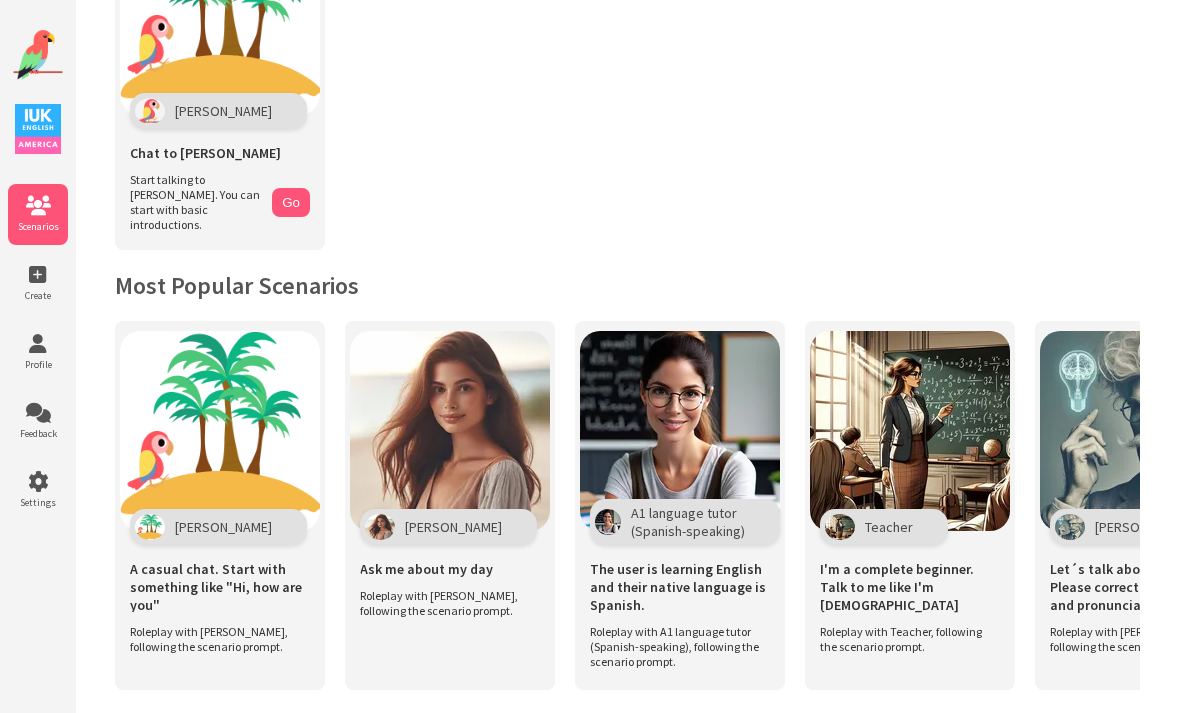 click on "Teacher" at bounding box center [889, 527] 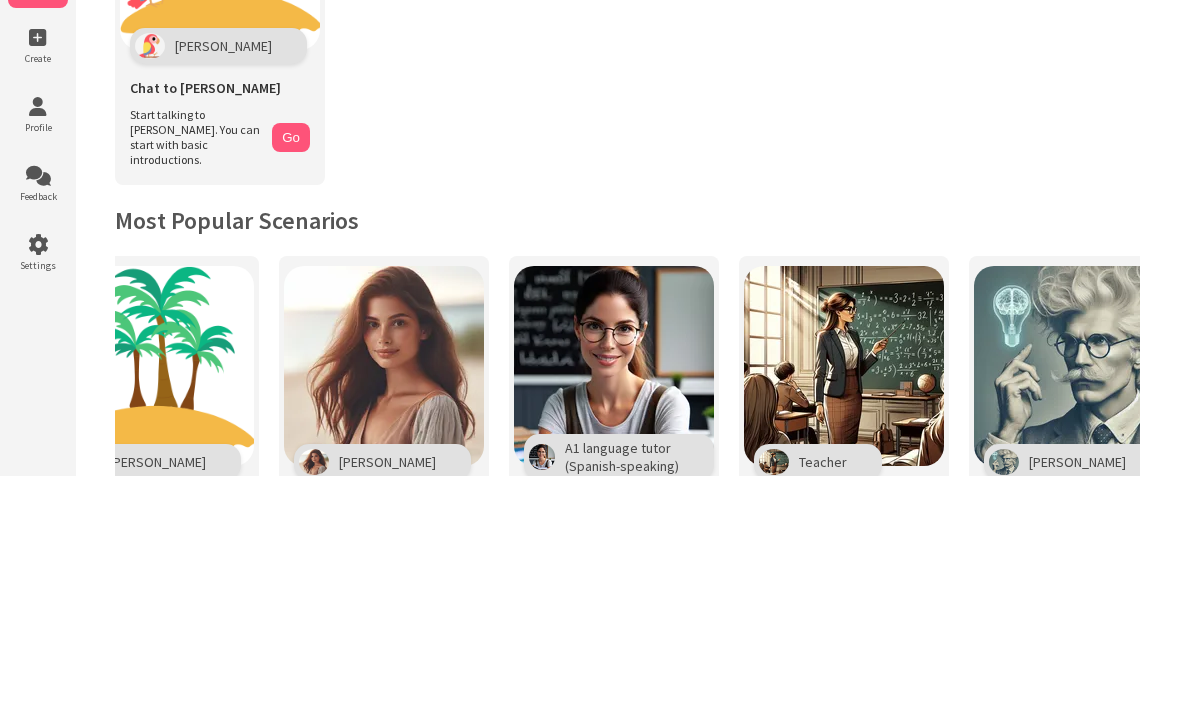 scroll, scrollTop: 0, scrollLeft: 71, axis: horizontal 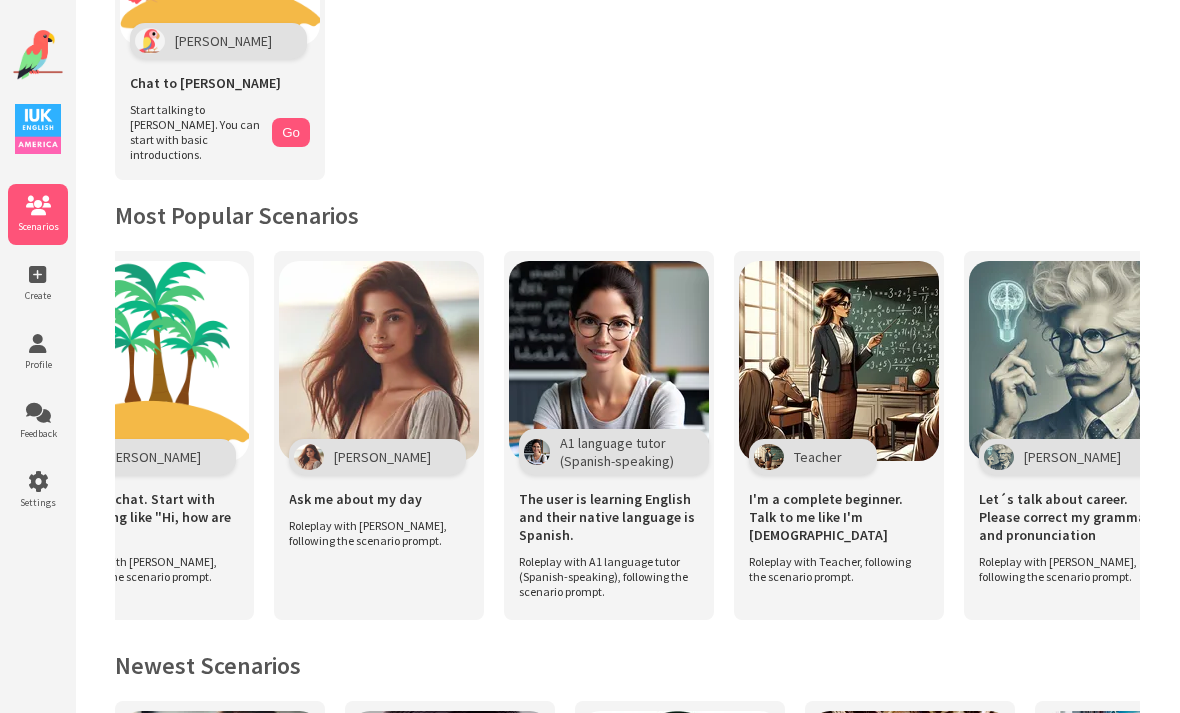 click at bounding box center (38, 275) 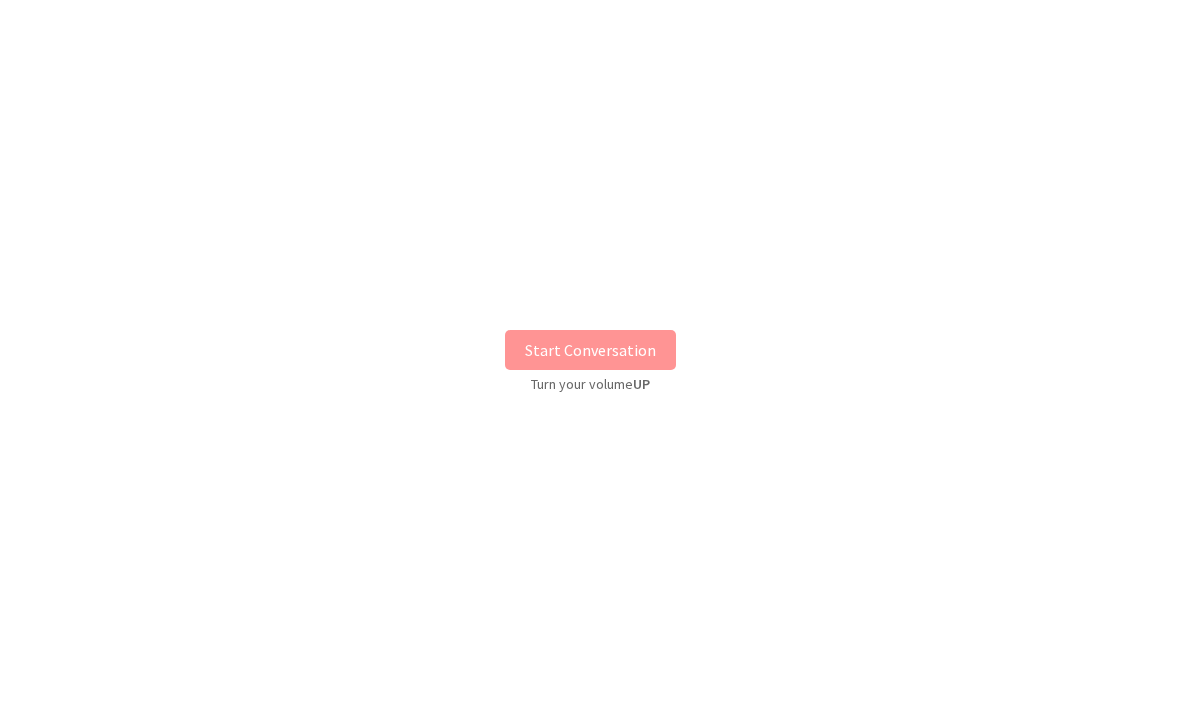scroll, scrollTop: 0, scrollLeft: 0, axis: both 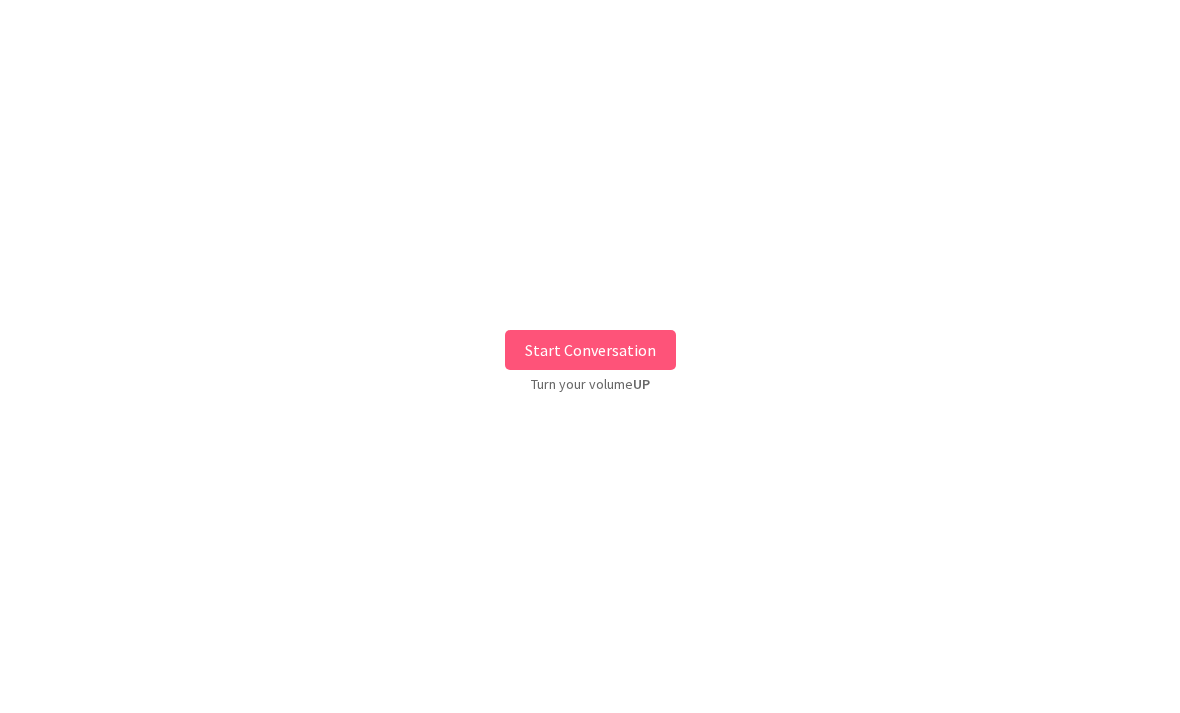 click on "Start Conversation" at bounding box center [590, 350] 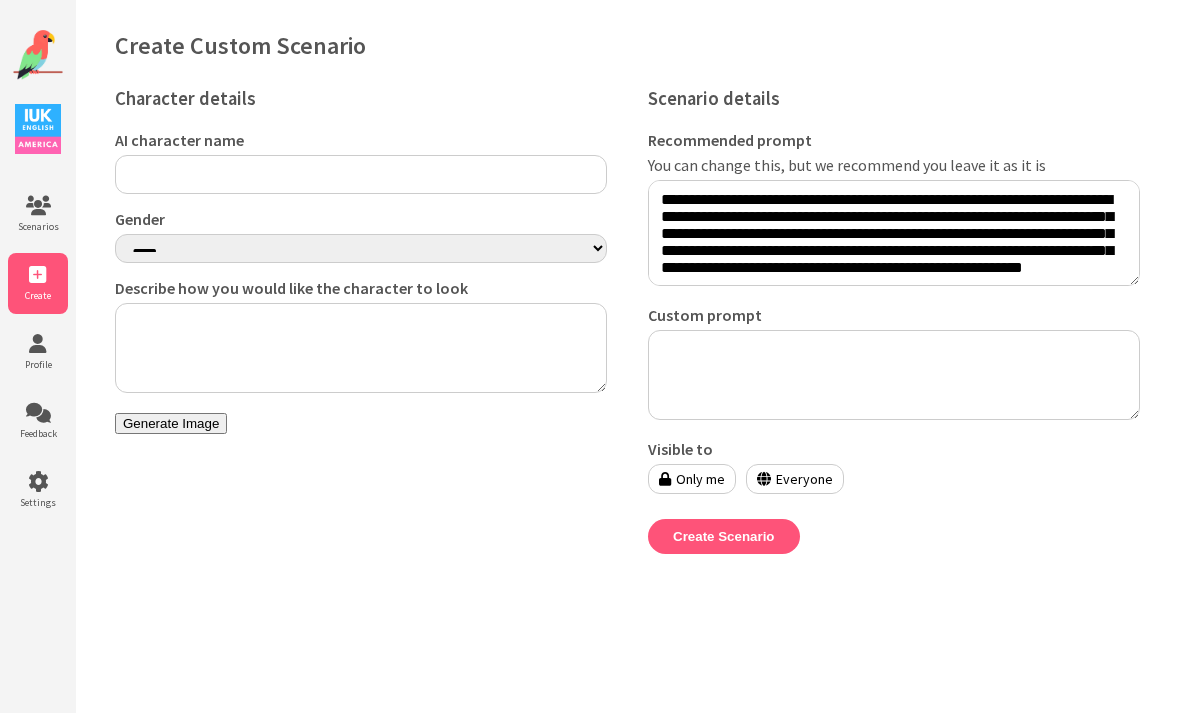 scroll, scrollTop: 0, scrollLeft: 0, axis: both 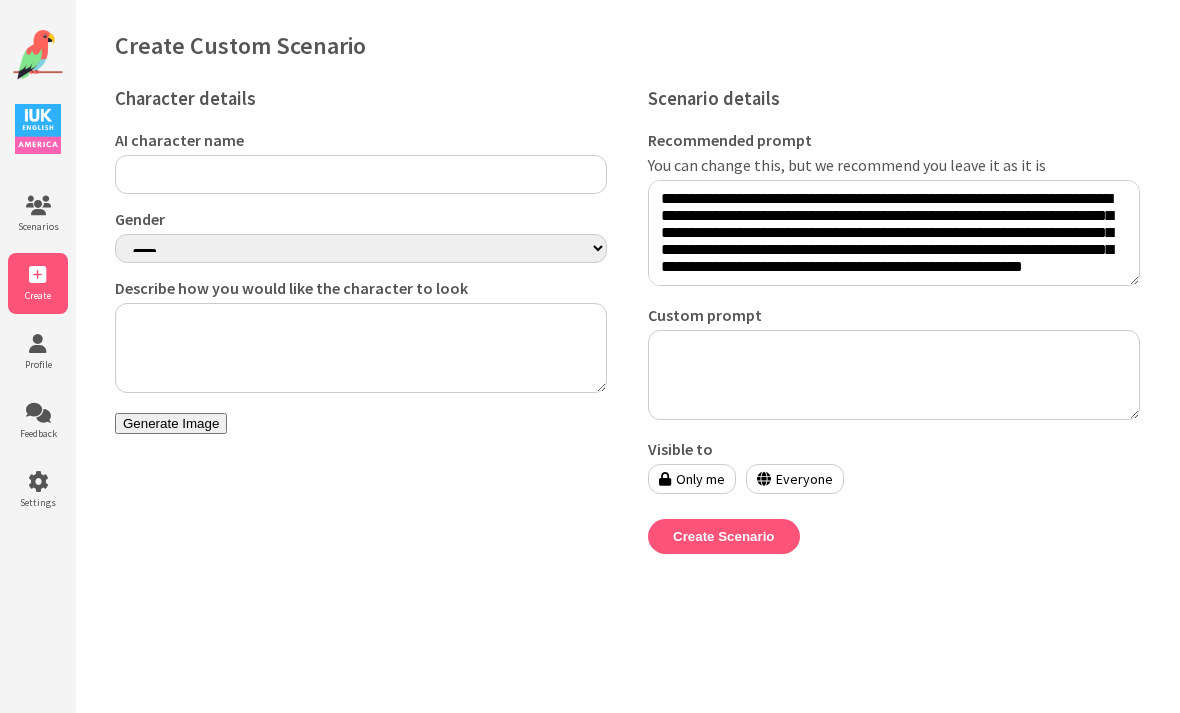 click at bounding box center [38, 344] 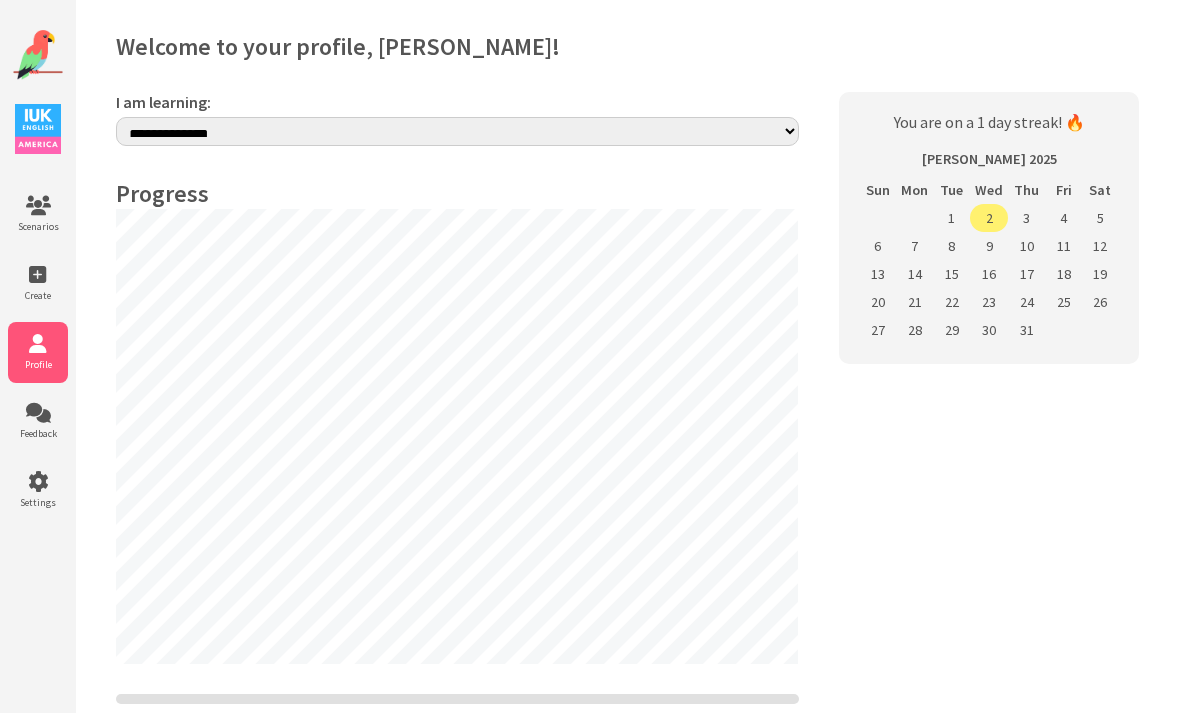 select on "**" 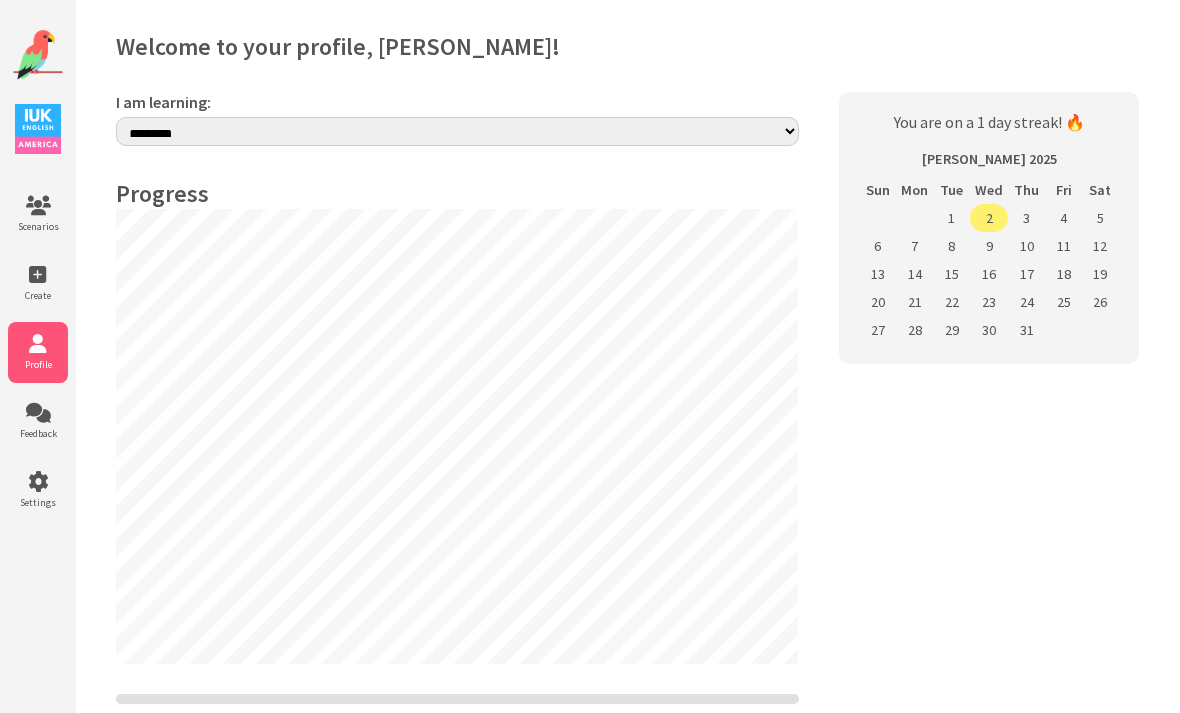 scroll, scrollTop: 0, scrollLeft: 0, axis: both 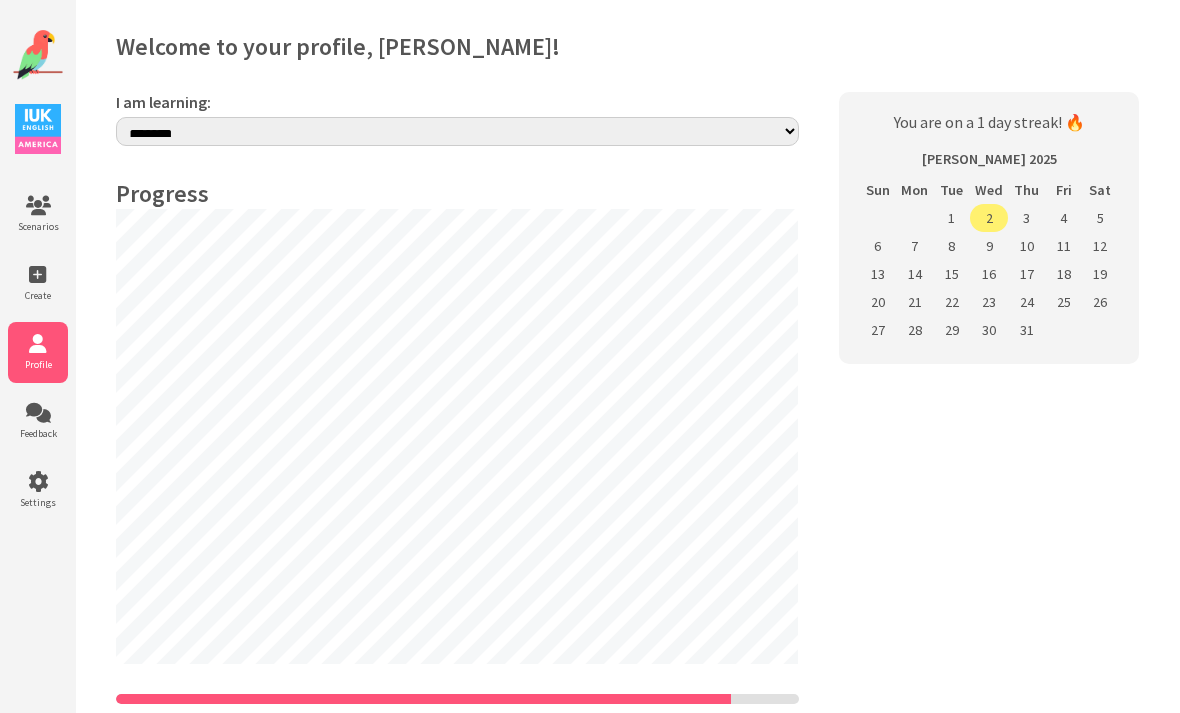 click at bounding box center [38, 413] 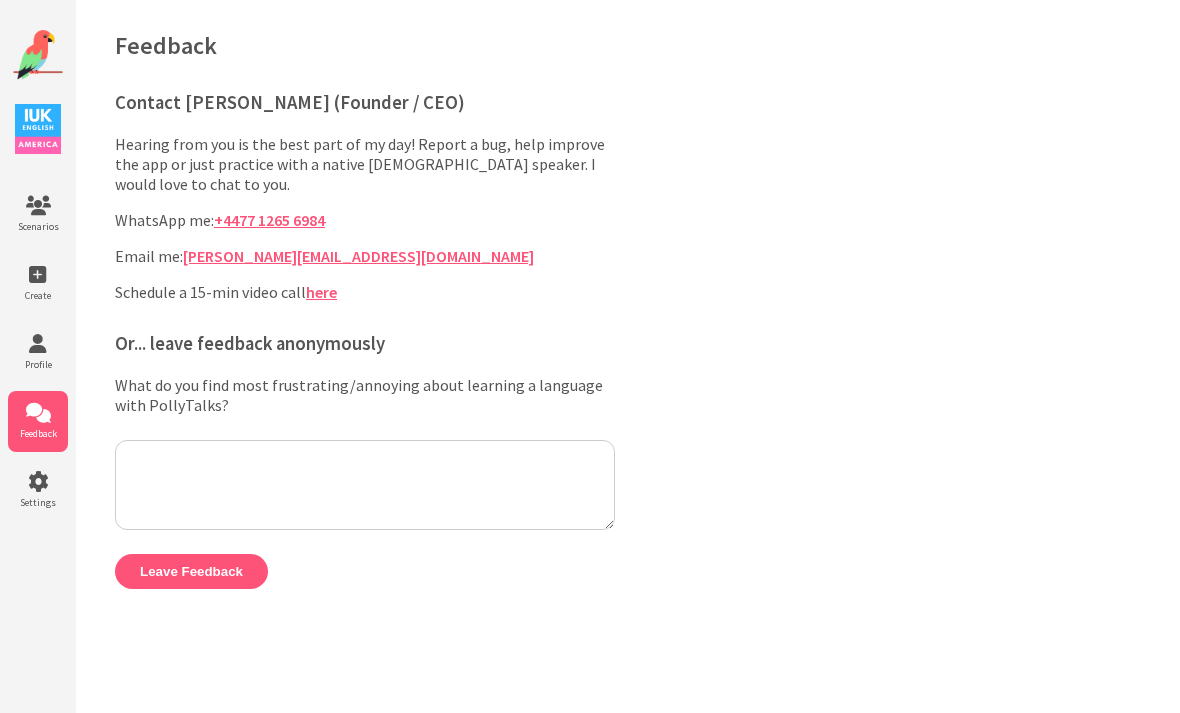 scroll, scrollTop: 0, scrollLeft: 0, axis: both 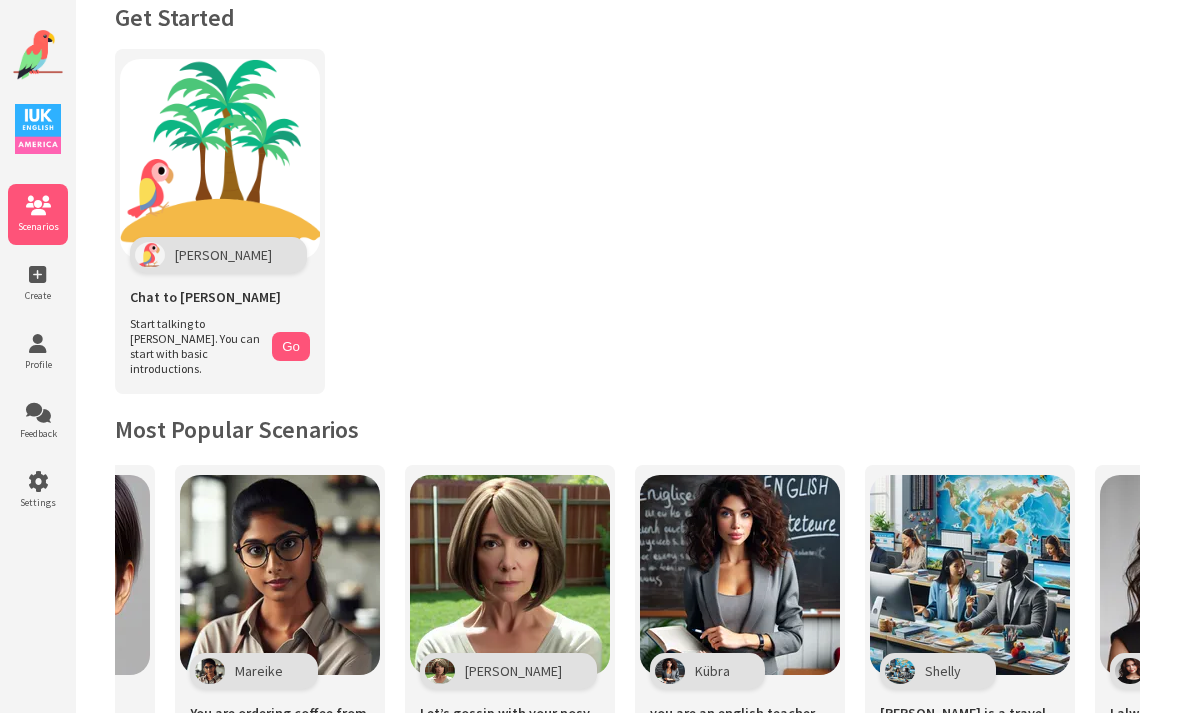 click on "Sally" at bounding box center (513, 671) 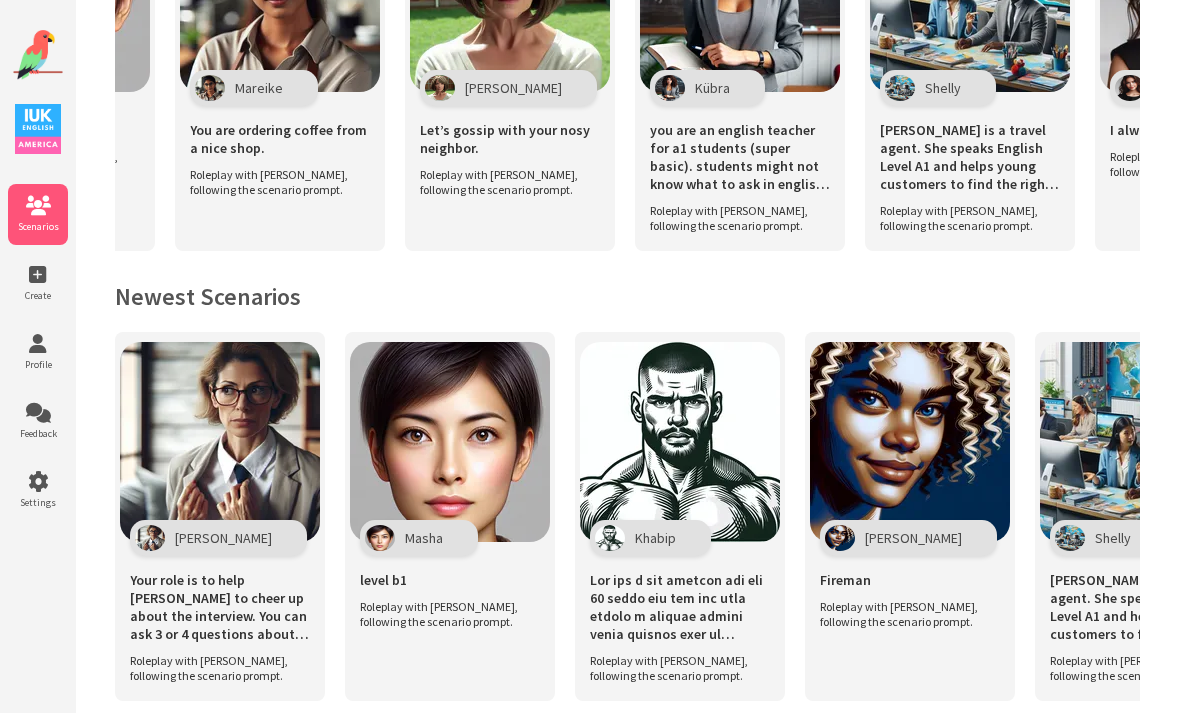 scroll, scrollTop: 692, scrollLeft: 0, axis: vertical 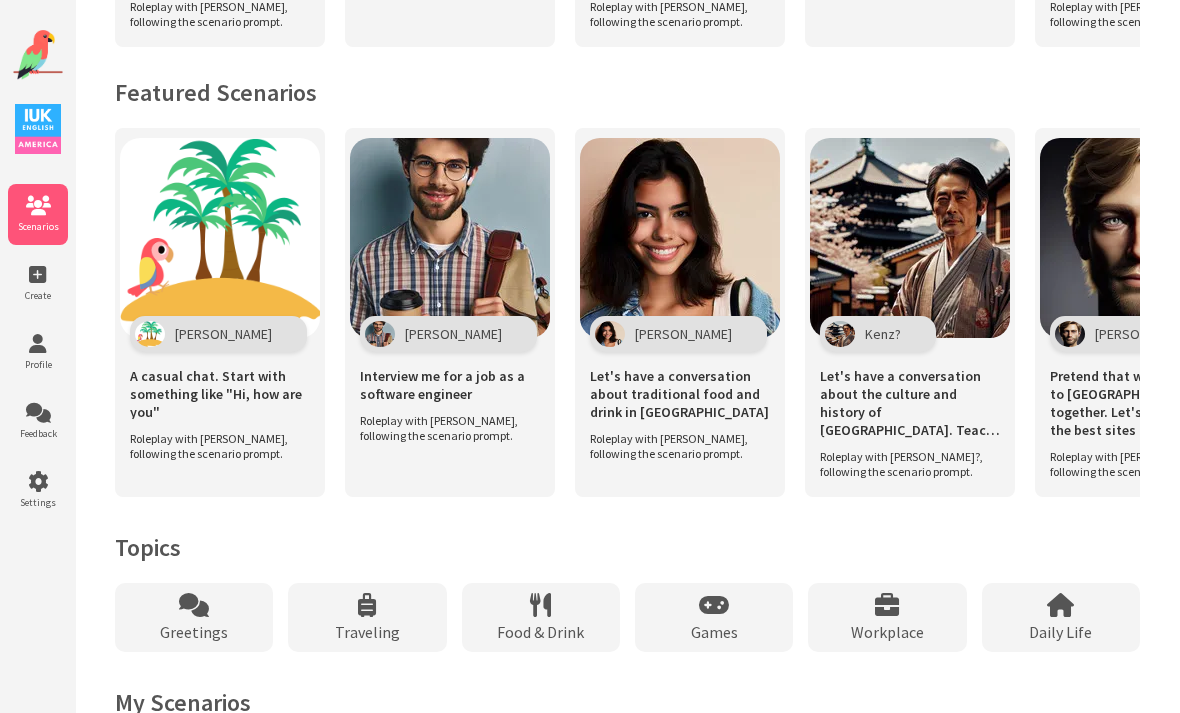 click on "Workplace" at bounding box center [887, 632] 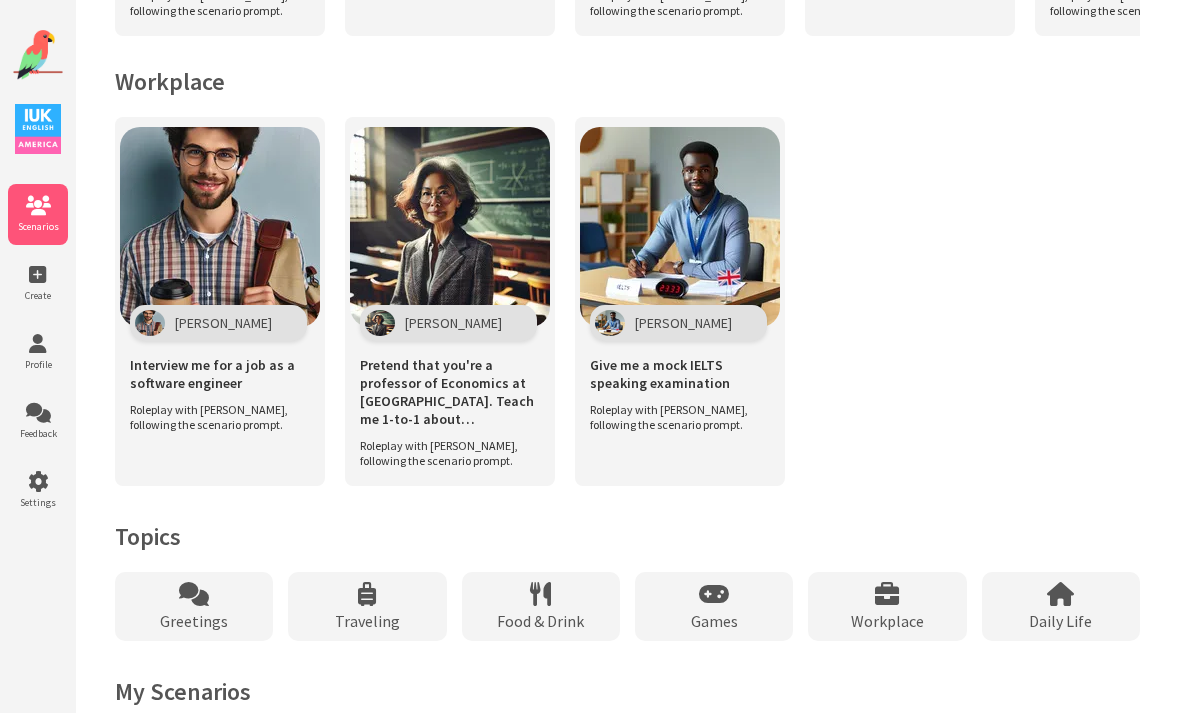 click on "Daily Life" at bounding box center [1061, 606] 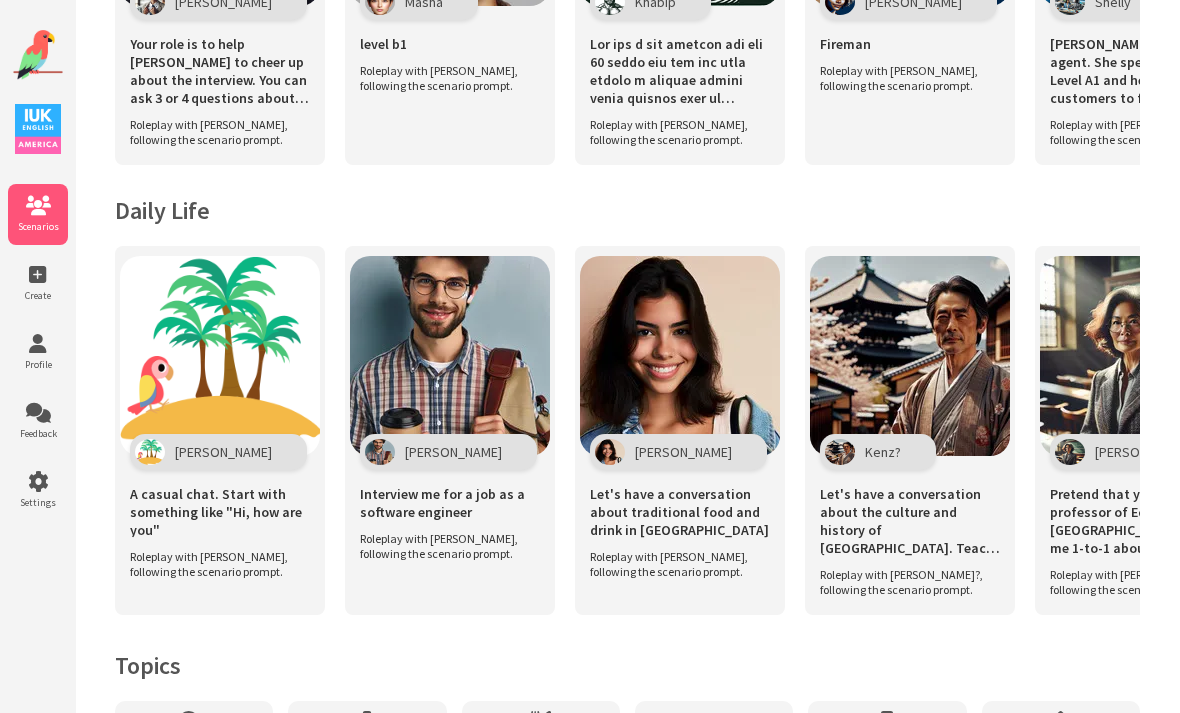 scroll, scrollTop: 730, scrollLeft: 0, axis: vertical 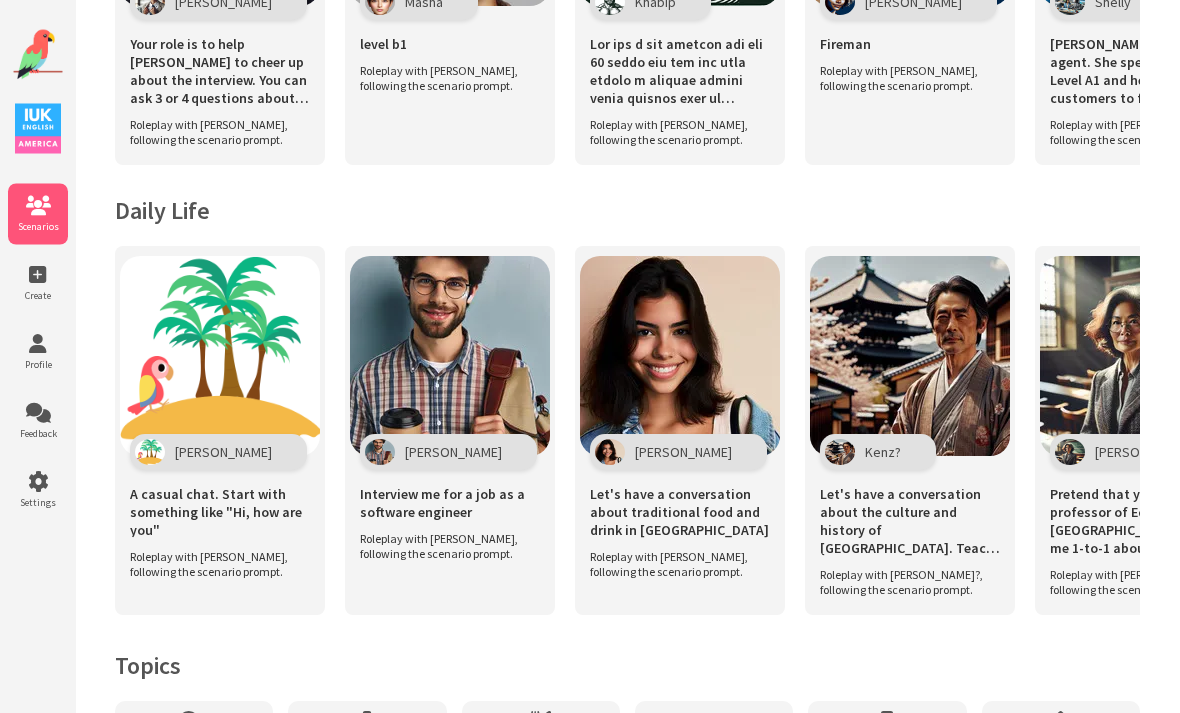 click on "Let's have a conversation about traditional food and drink in [GEOGRAPHIC_DATA]" at bounding box center (680, 513) 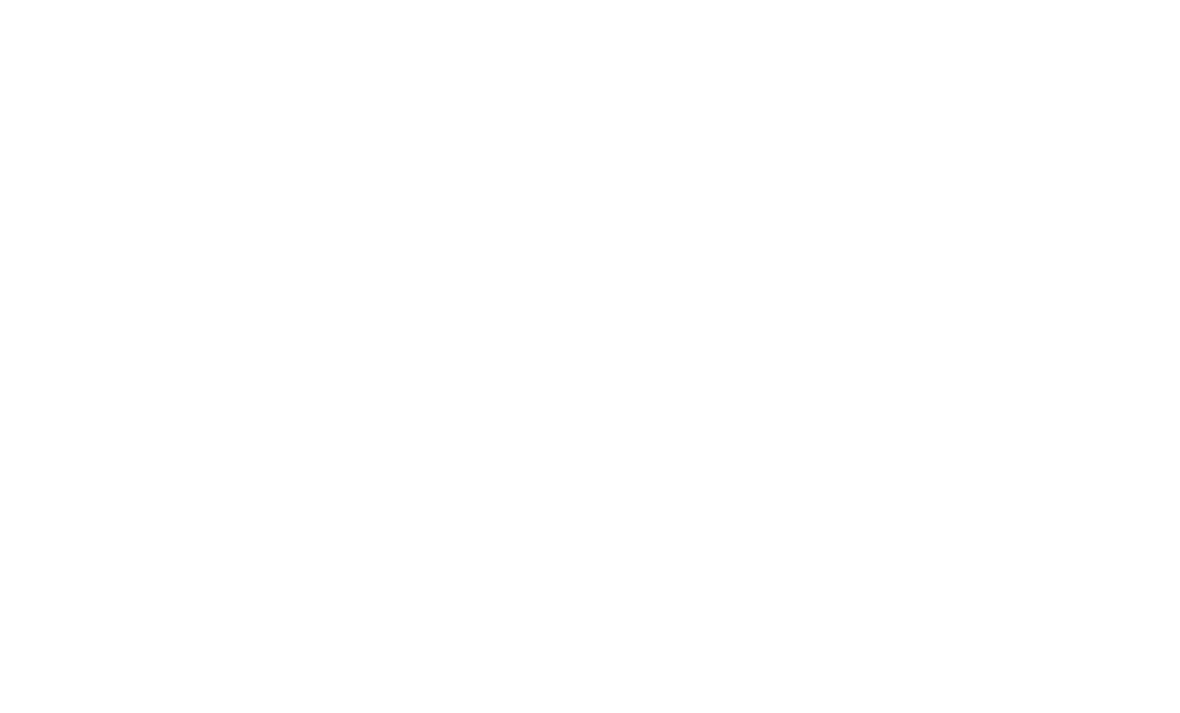 scroll, scrollTop: 795, scrollLeft: 0, axis: vertical 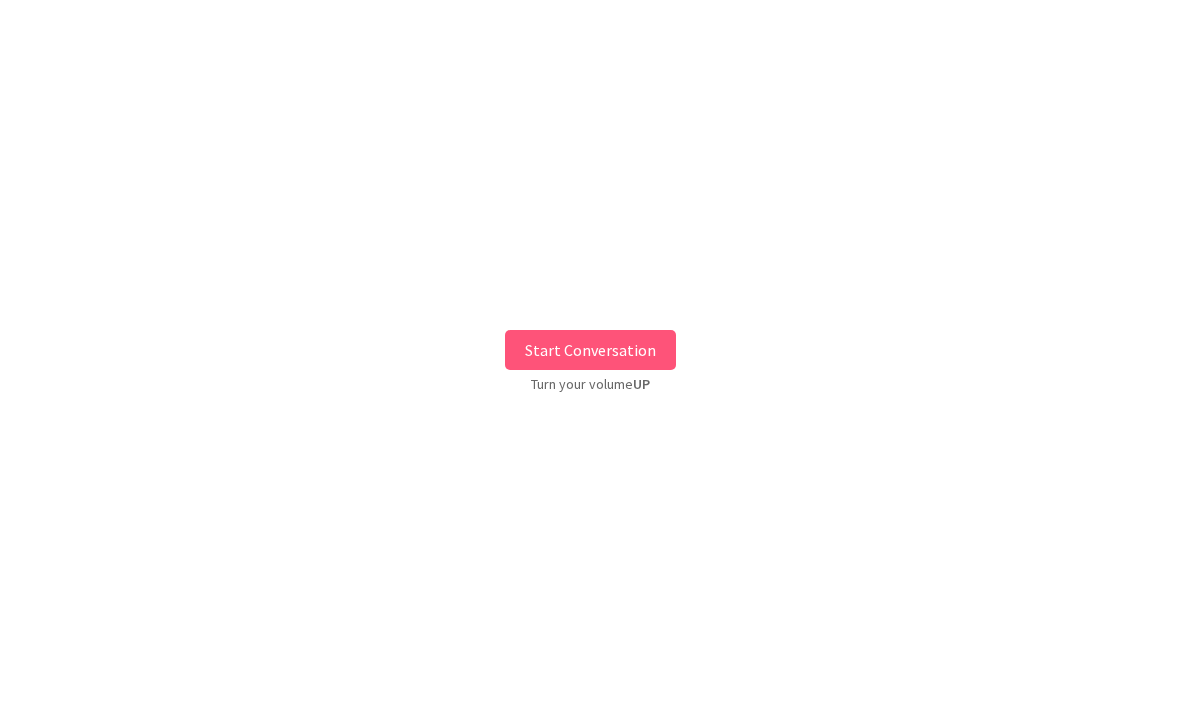 click on "Start Conversation" at bounding box center (590, 350) 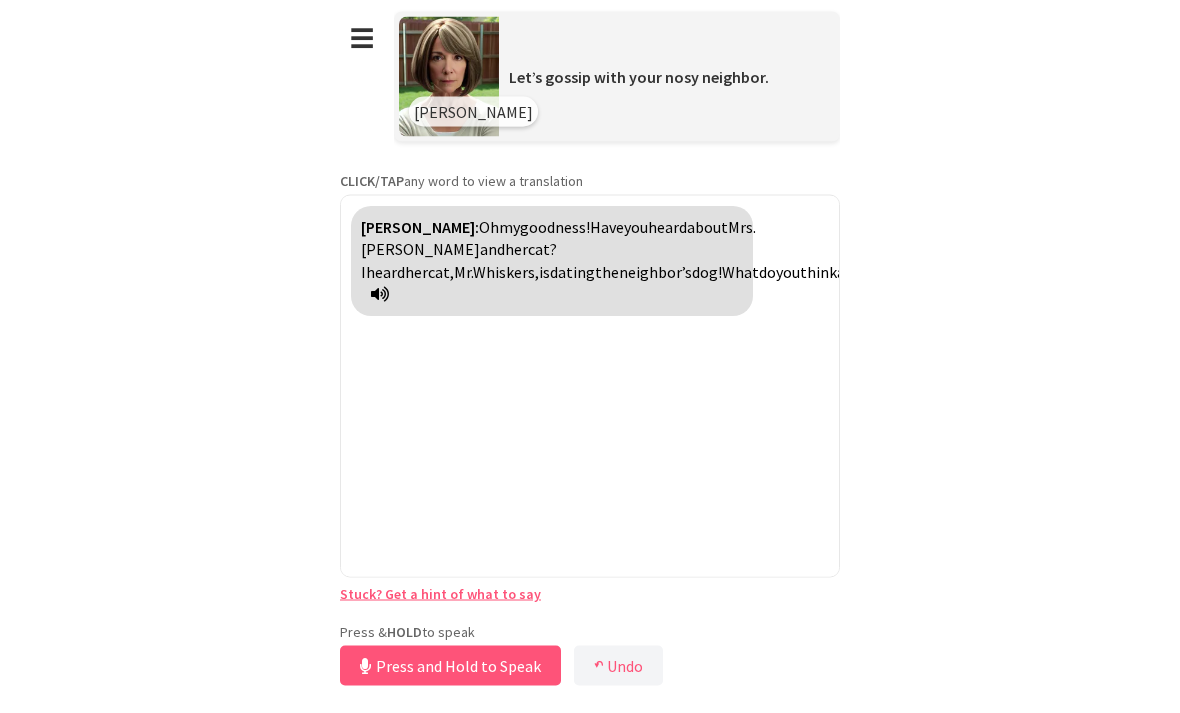 scroll, scrollTop: 64, scrollLeft: 0, axis: vertical 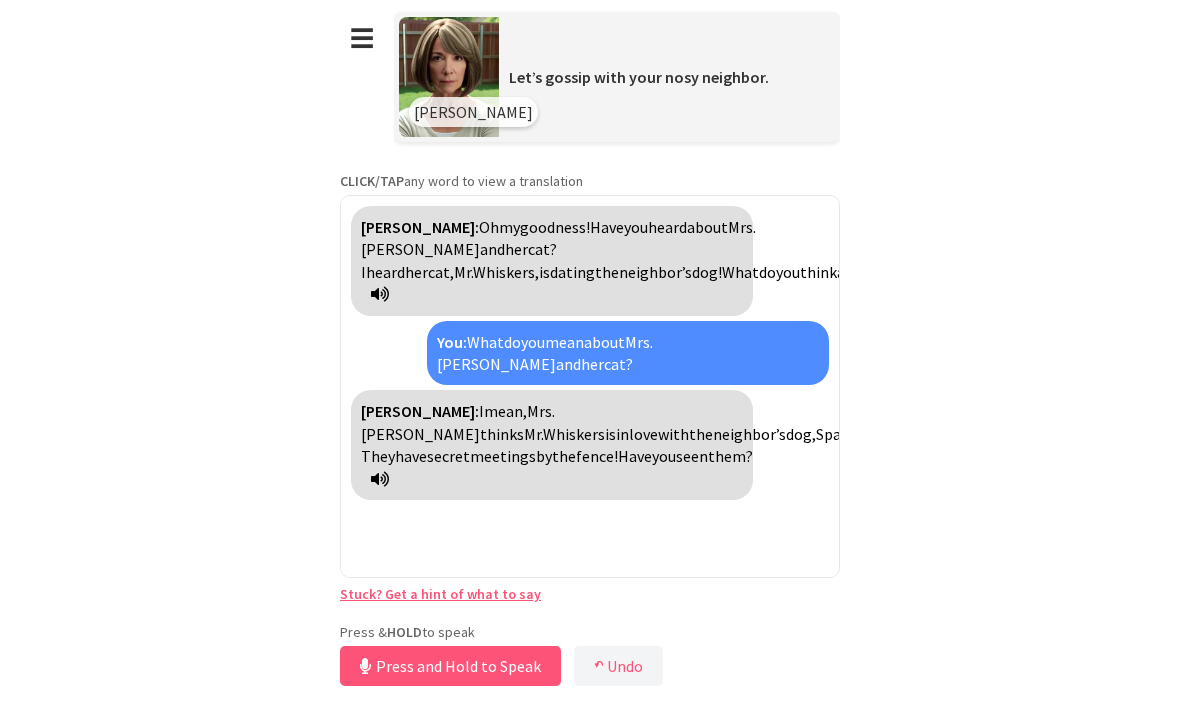 click on "have" at bounding box center (411, 456) 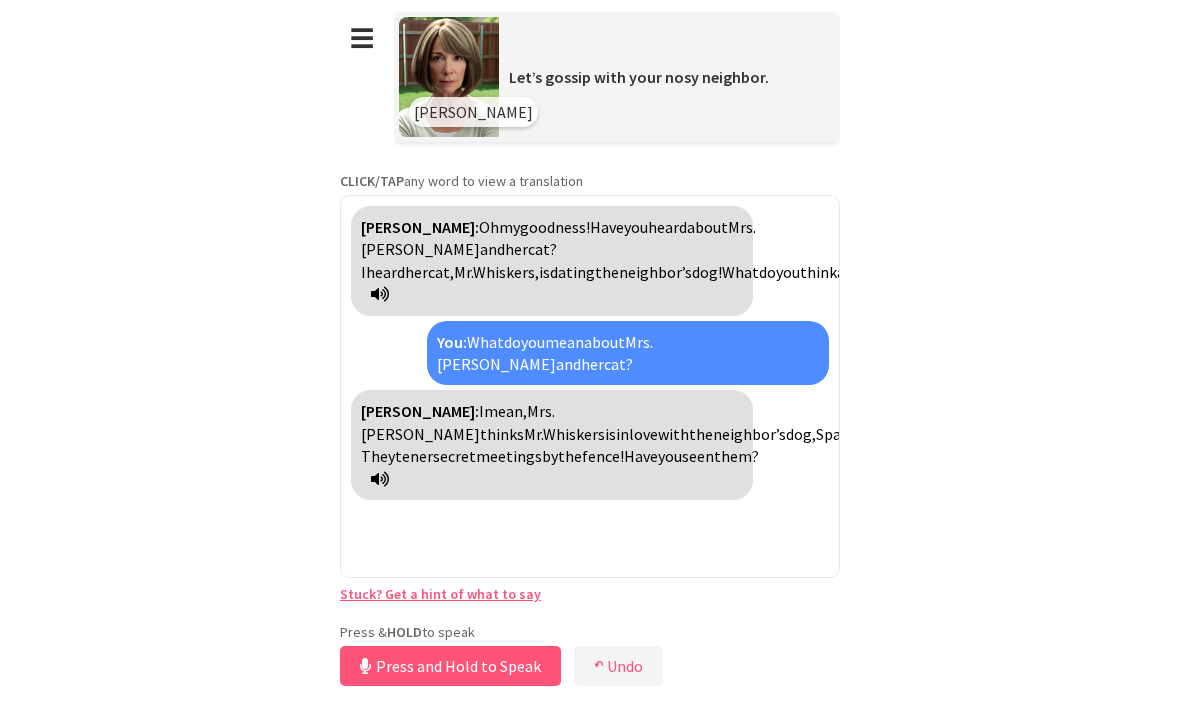 click at bounding box center [380, 479] 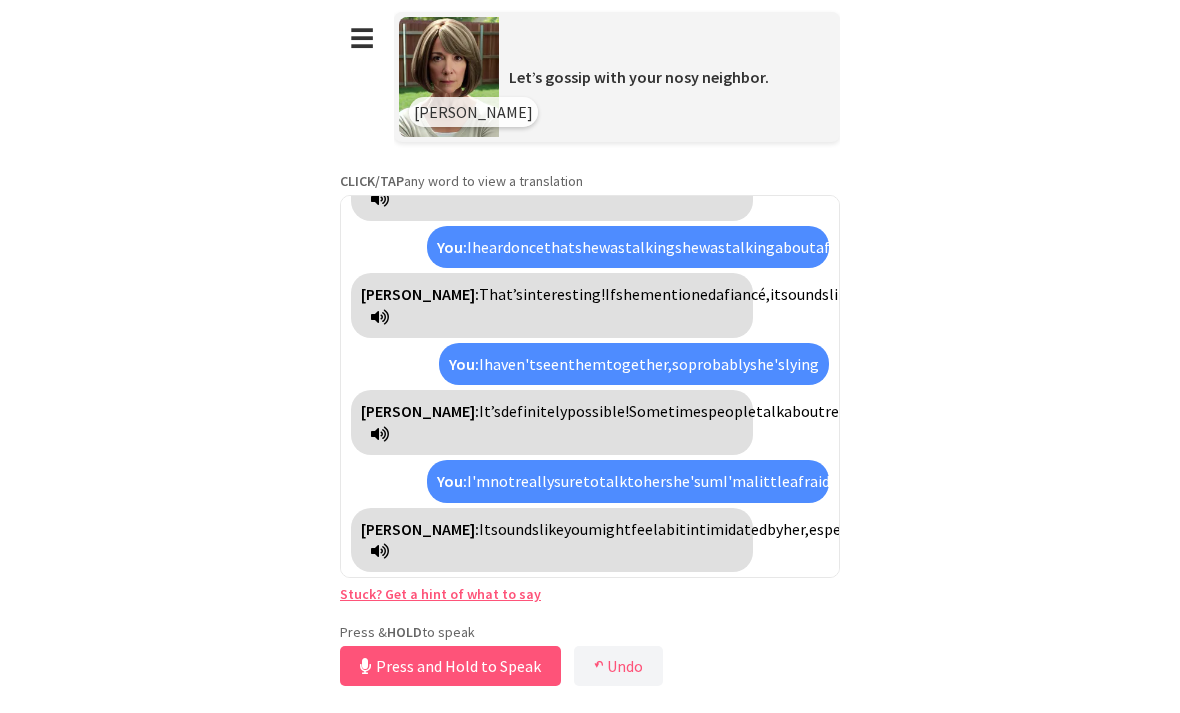 scroll, scrollTop: 1921, scrollLeft: 0, axis: vertical 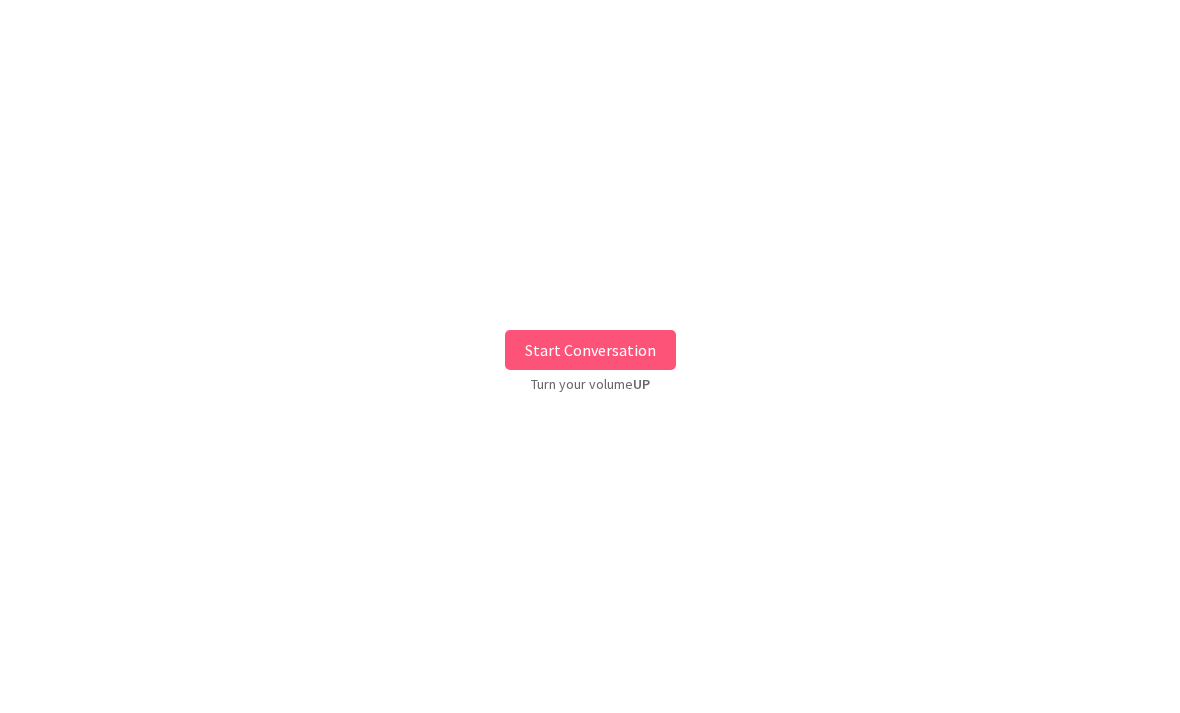 click on "Start Conversation" at bounding box center [590, 350] 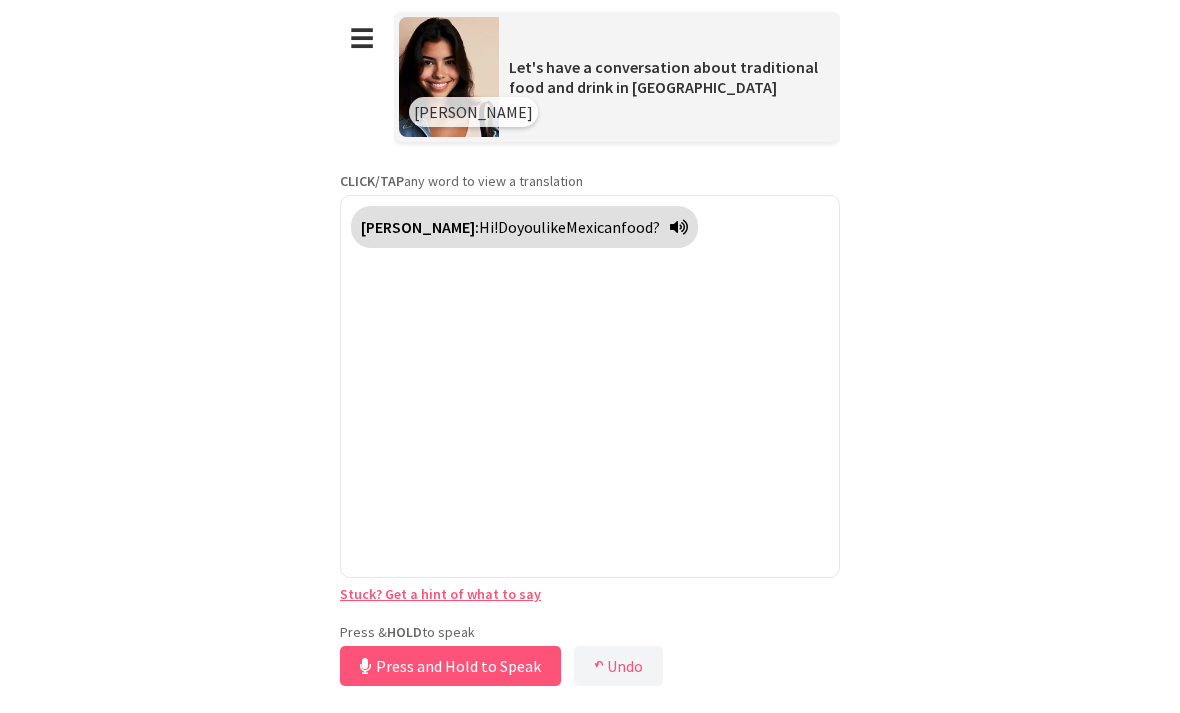 scroll, scrollTop: 64, scrollLeft: 0, axis: vertical 